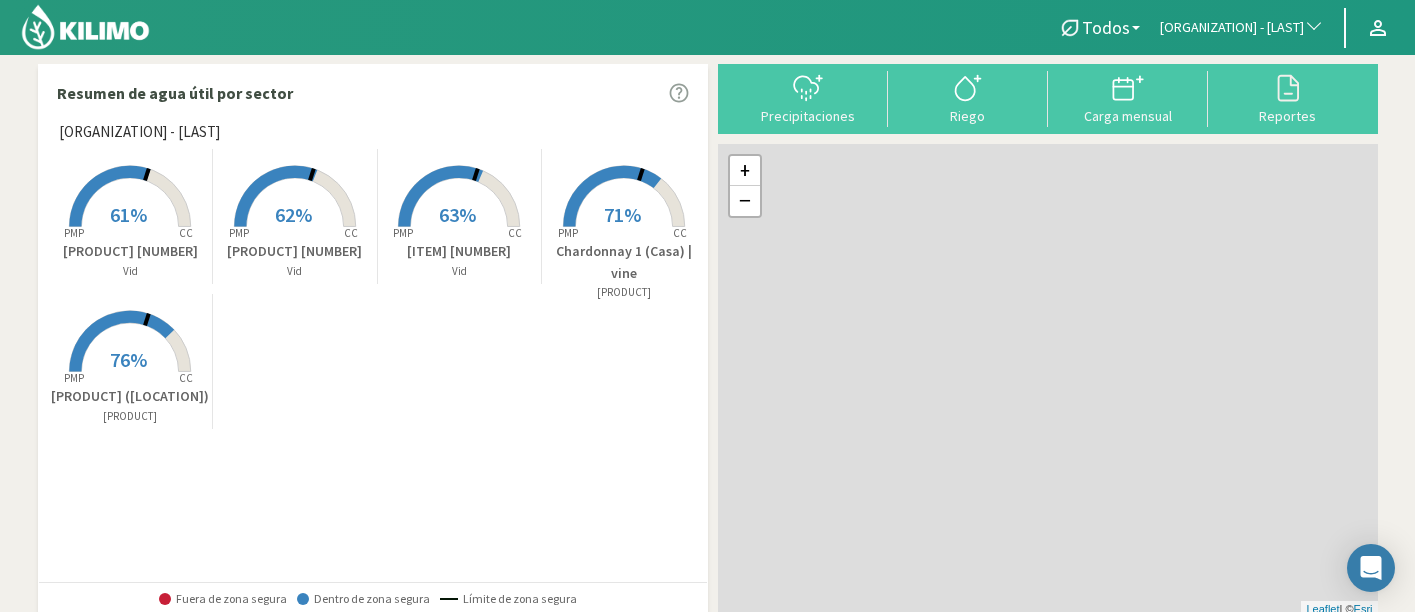 scroll, scrollTop: 0, scrollLeft: 0, axis: both 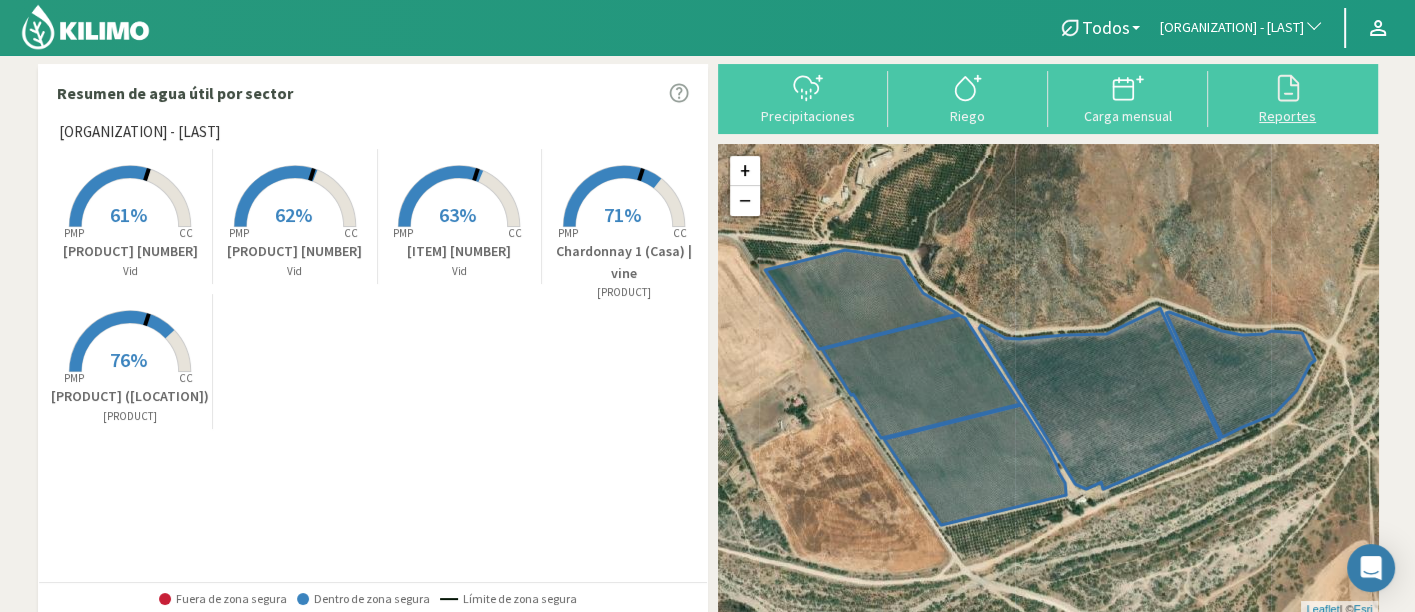 click on "Reportes" at bounding box center (1288, 116) 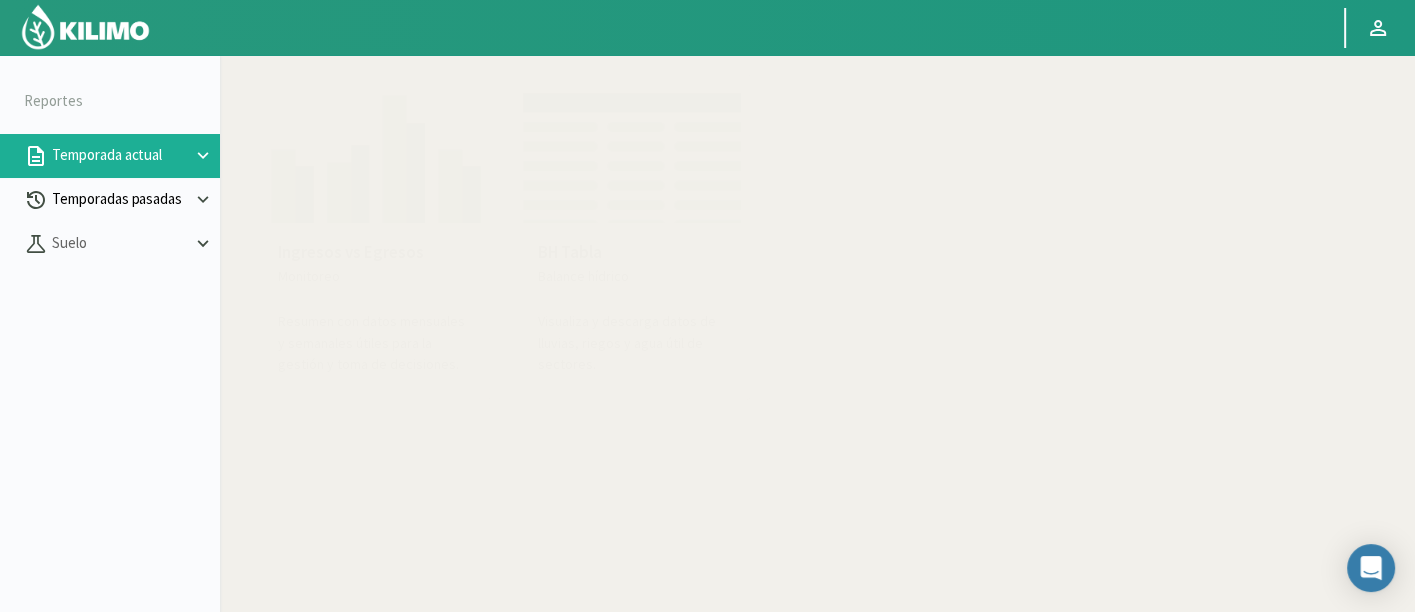 click on "Temporadas pasadas" at bounding box center [120, 155] 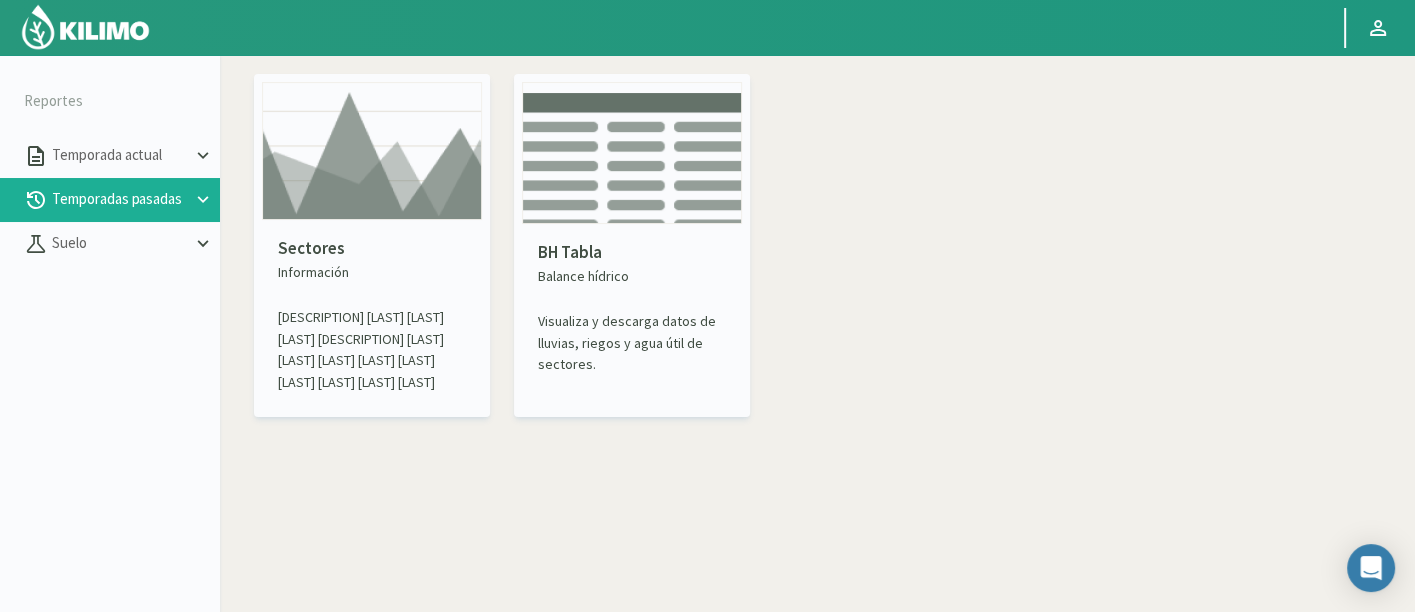 click at bounding box center [372, 151] 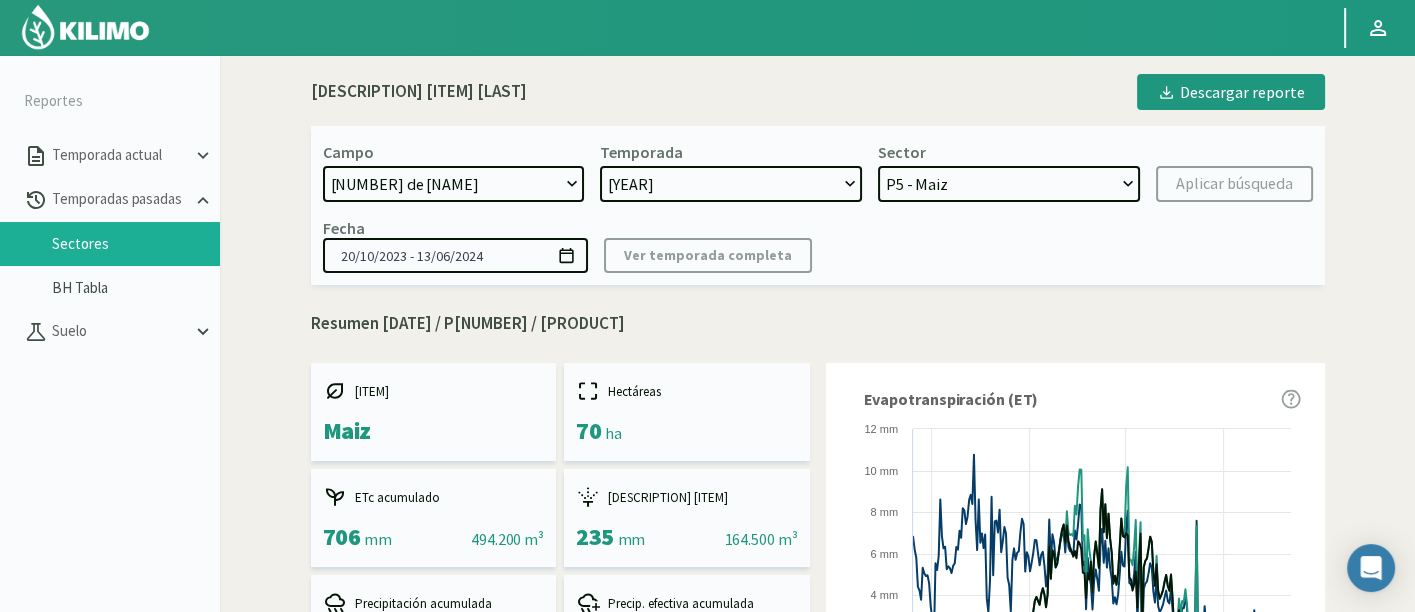 click at bounding box center (85, 27) 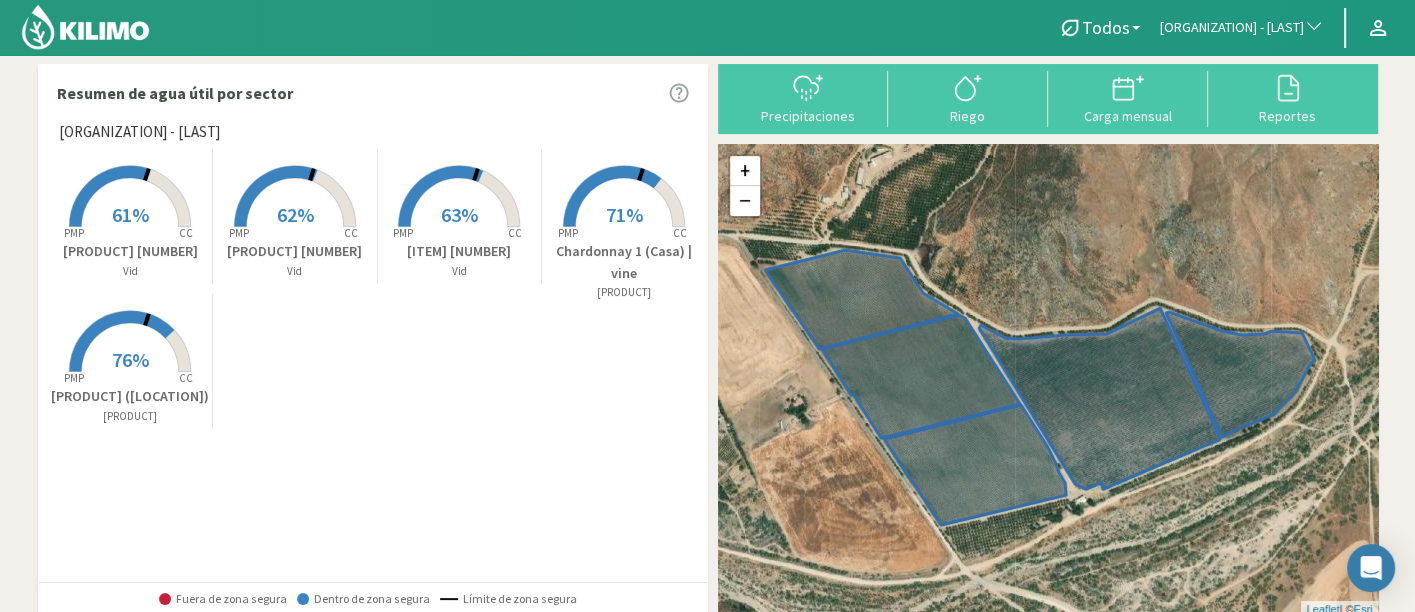 click at bounding box center [1309, 28] 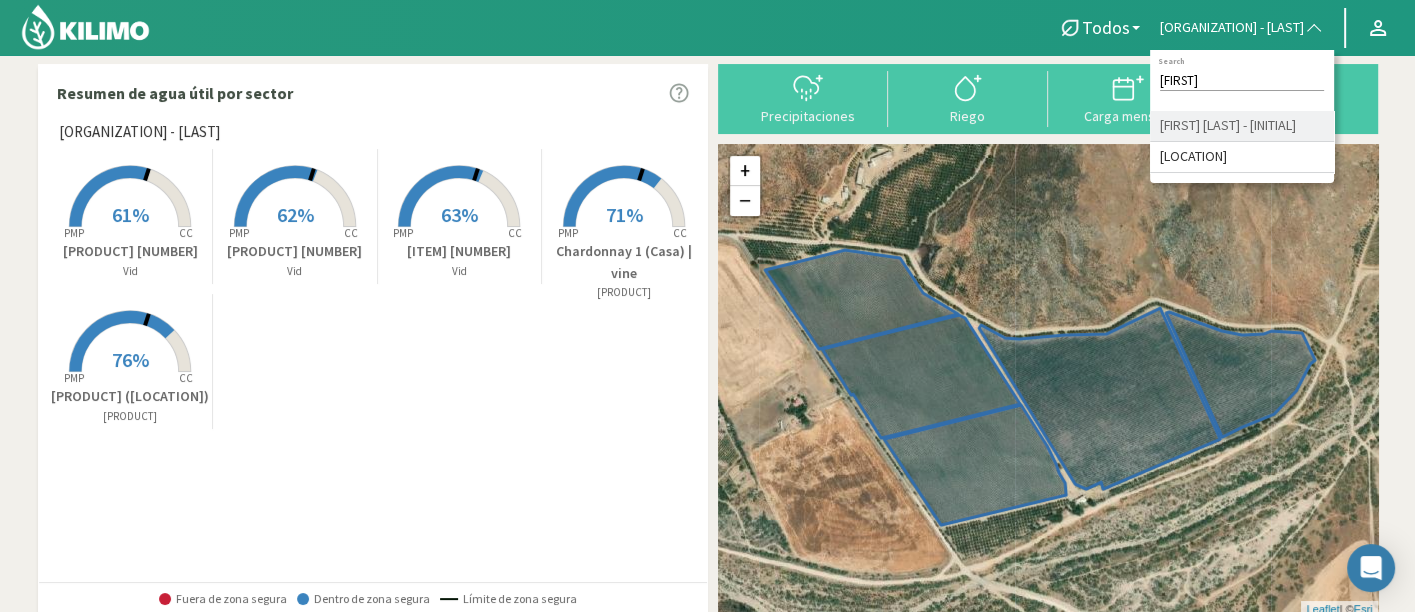 type on "[FIRST]" 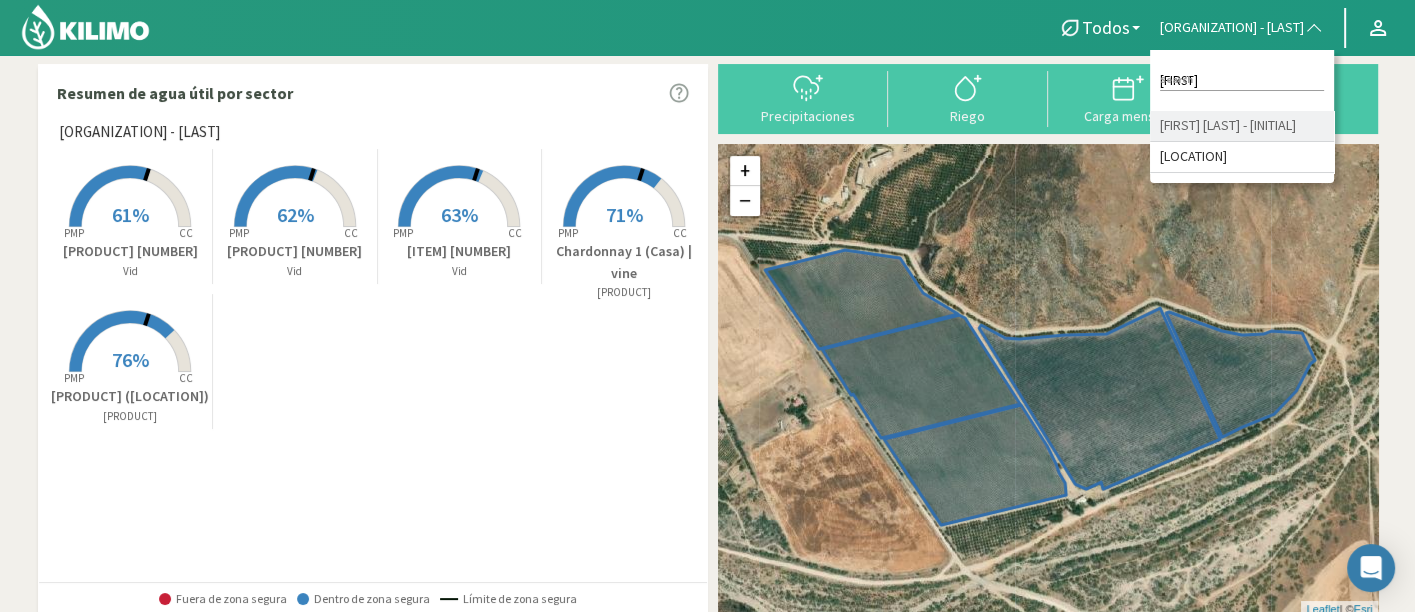 click on "[FIRST] [LAST] - [INITIAL]" at bounding box center [1242, 126] 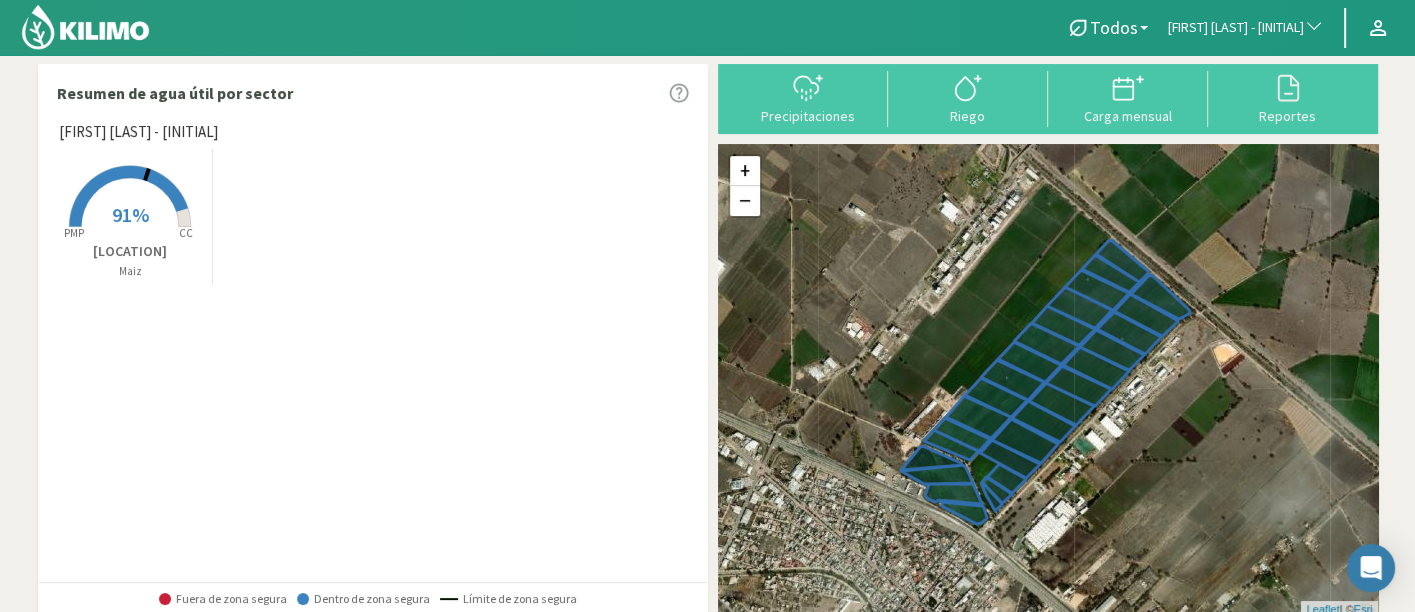 click on "91%" at bounding box center (130, 214) 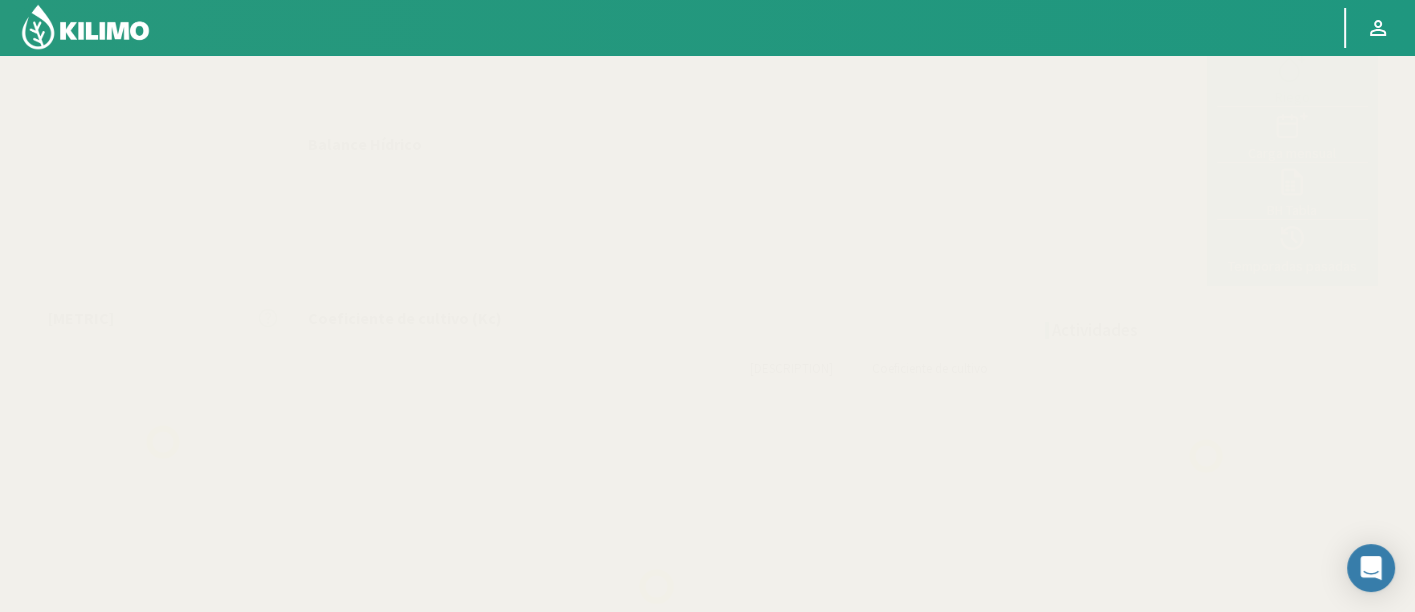 scroll, scrollTop: 0, scrollLeft: 0, axis: both 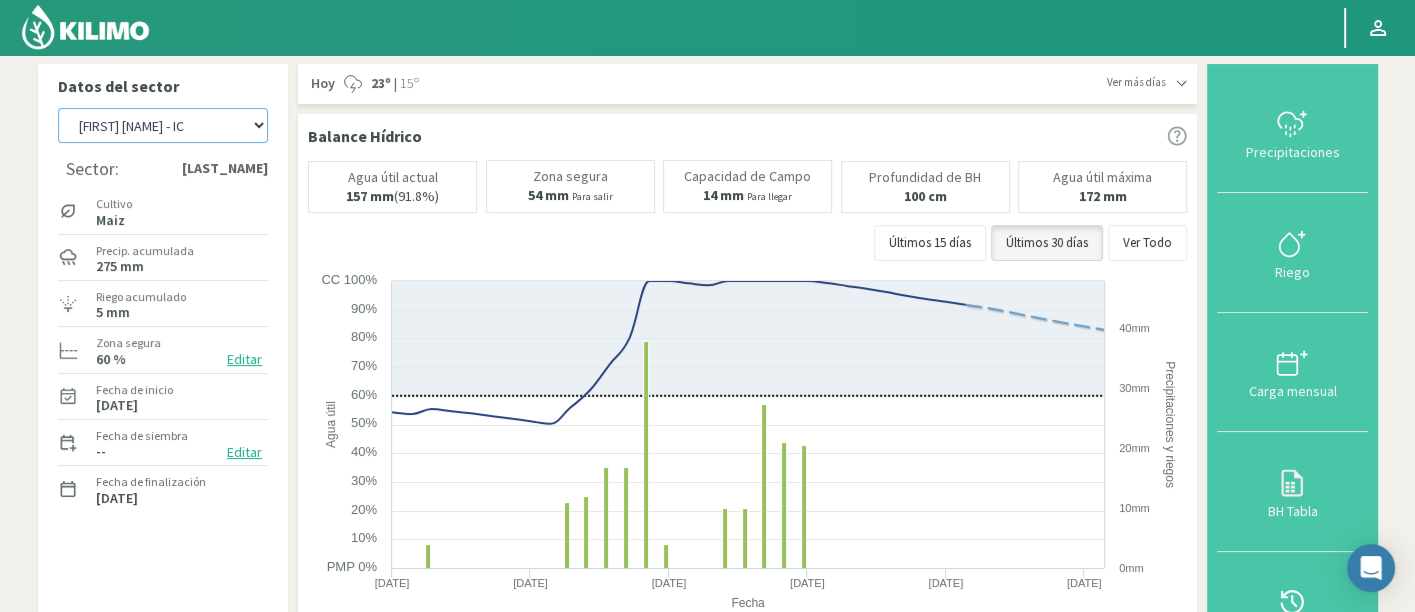 click on "8 Fuegos   Agr. Andres Paul Errazuriz   Agr. Cardonal   Agr. El Carmelo   Agr. Huertos de Chocalan   Agrícola AJL   Agrícola Bakia   Agrícola Bakia - IC   Agrícola Exser - Campo Los Andes   Agricola FM Hermanos   Agrícola La Laguna ([PERSON]) - IC   Agrícola Santa Magdalena ([PERSON]) - IC   Agr. Las Riendas   Agr. Nieto - Florencia   Agr. Nieto - San Andrés   Agrorreina Parcela 27   Agrorreina Parcela 42   Agrorreina Parcela 44   Agrorreina Parcela 46   Agrorreina Parcela 47   Agrorreina San Ramon   AgroUC - IC   Agr. Pabellón   Agr. San José   Agr. Santa Elena - Colina   Agr. Santa Laura - Romanini - Cítricos   Agr. Santa Magdalena   Agr. Sutil   Agr. Varagui - Rosario 2   Agr. Viconto Campo Maipo   Agr. Viconto Campo Viluco   Ag. Santa Laura -Cas1   Ag. Santa Laura -Cas2   Ag. Santa Laura -Cas3   Ag. Santa Laura - Santa Teresa   Agua del Valle - San Gregorio   Agua del Valle - San Lorenzo   Agua del Valle - Santa Emilia   Albigasta - 1m   Albigasta - 2m   BaFarms   Bidarte   Bidarte" at bounding box center (163, 125) 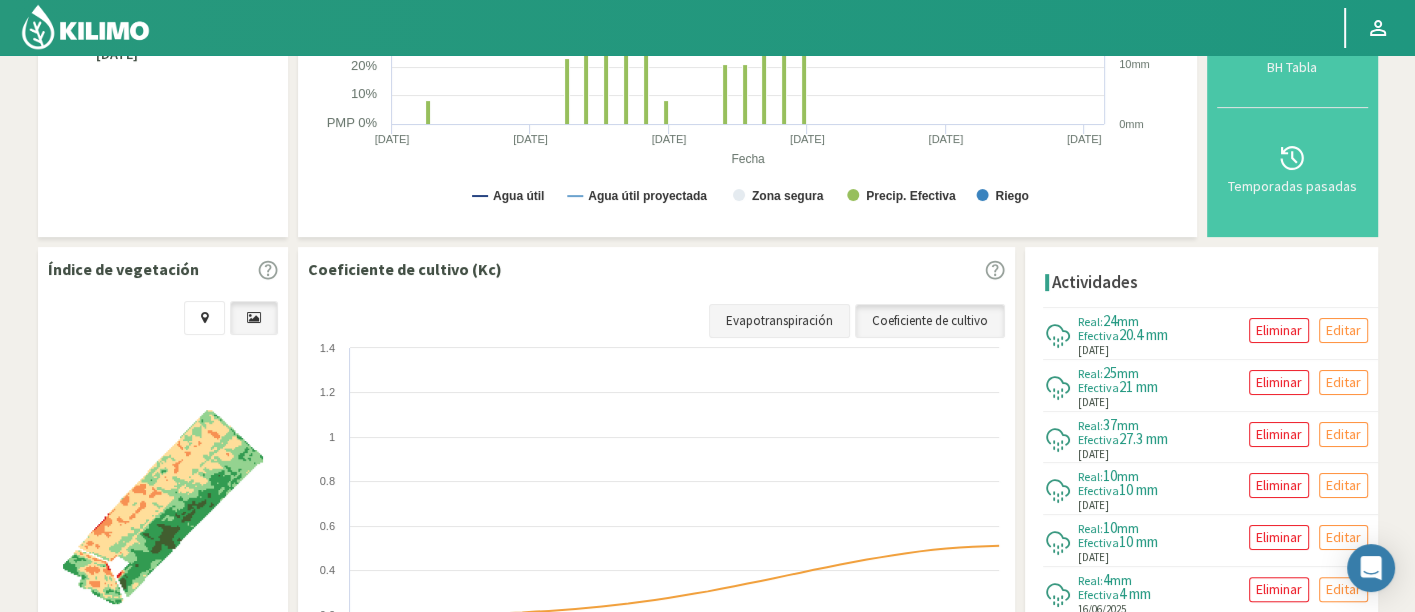 scroll, scrollTop: 0, scrollLeft: 0, axis: both 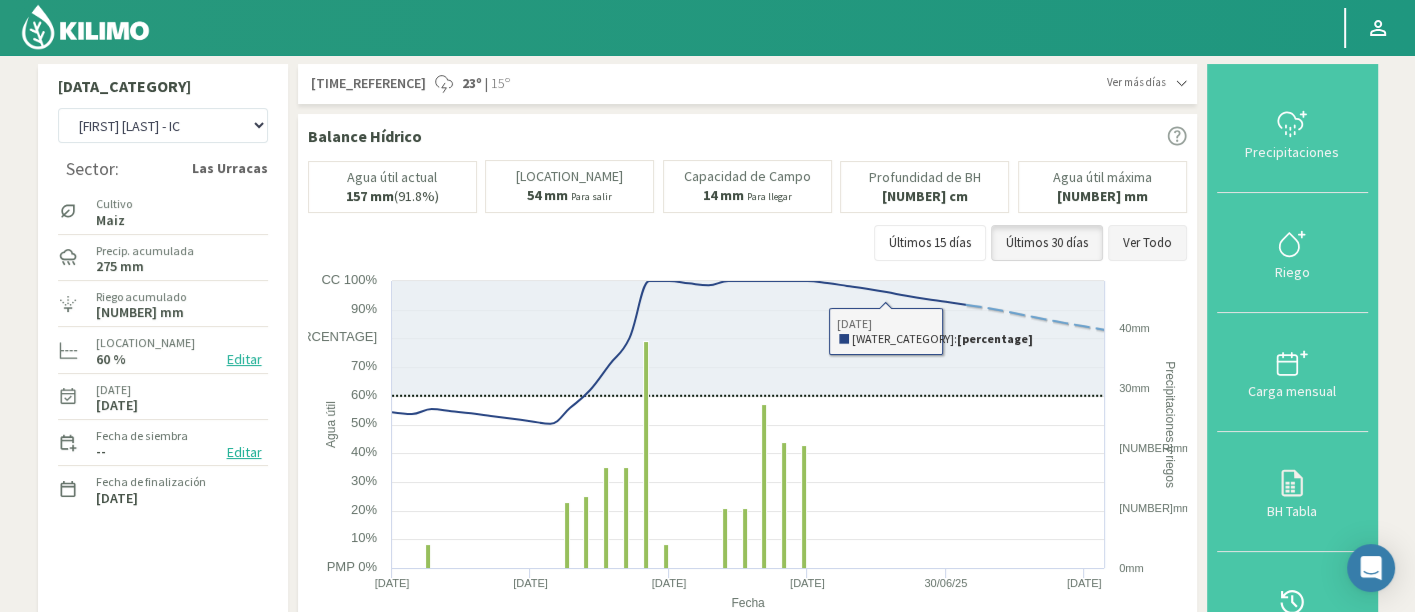click on "Ver Todo" at bounding box center (1147, 243) 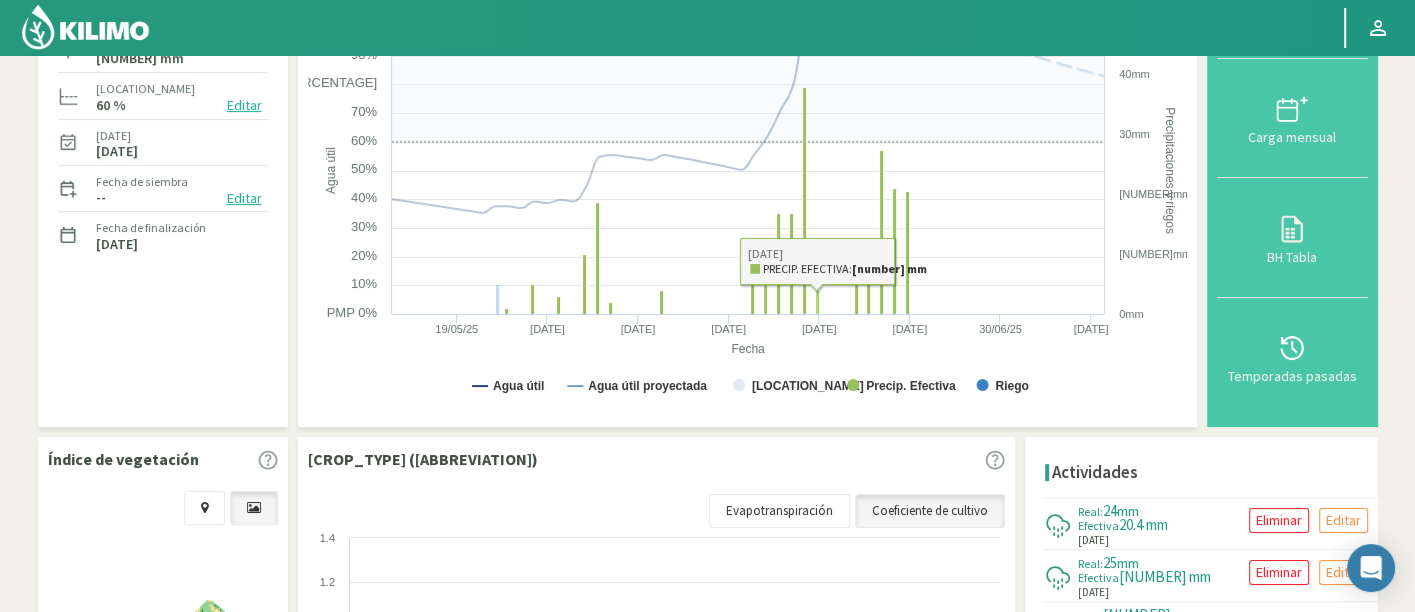 scroll, scrollTop: 444, scrollLeft: 0, axis: vertical 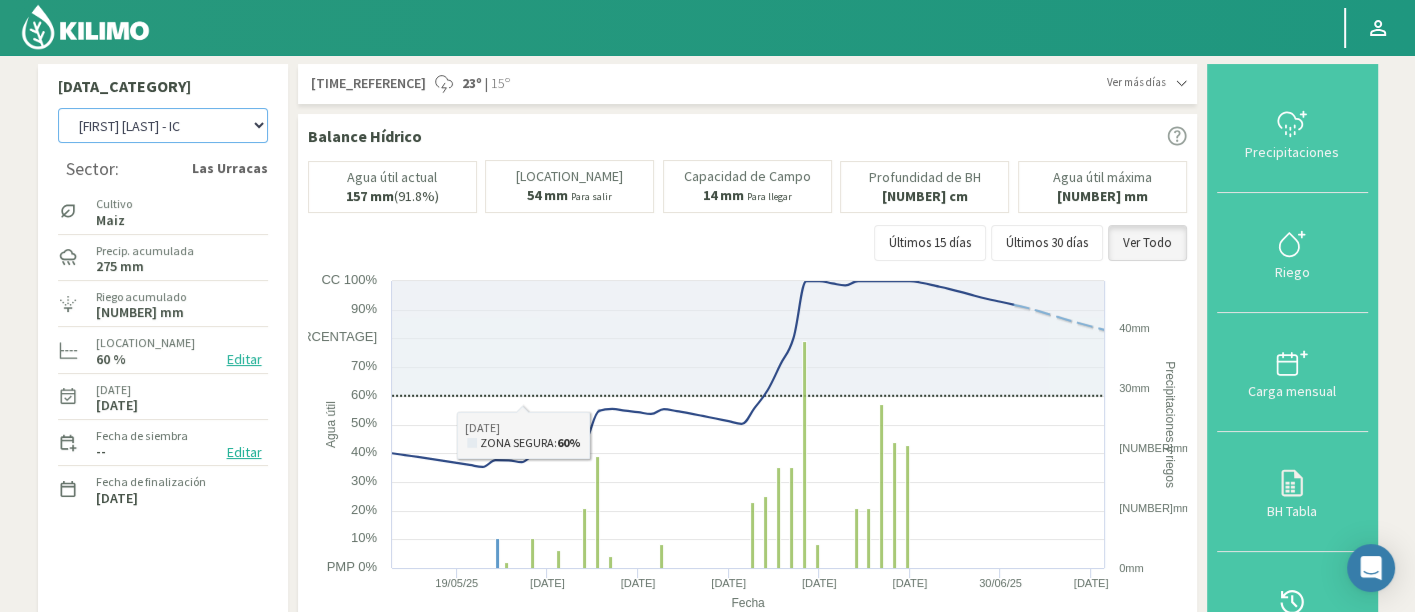 click on "8 Fuegos   Agr. Andres Paul Errazuriz   Agr. Cardonal   Agr. El Carmelo   Agr. Huertos de Chocalan   Agrícola AJL   Agrícola Bakia   Agrícola Bakia - IC   Agrícola Exser - Campo Los Andes   Agricola FM Hermanos   Agrícola La Laguna (Samuel Ovalle) - IC   Agrícola Santa Magdalena (E. Ovalle) - IC   Agr. Las Riendas   Agr. Nieto - Florencia   Agr. Nieto - San Andrés   Agrorreina Parcela 27   Agrorreina Parcela 42   Agrorreina Parcela 44   Agrorreina Parcela 46   Agrorreina Parcela 47   Agrorreina San Ramon   AgroUC - IC   Agr. Pabellón   Agr. San José   Agr. Santa Elena - Colina   Agr. Santa Laura - Romanini - Cítricos   Agr. Santa Magdalena   Agr. Sutil   Agr. Varagui - Rosario 2   Agr. Viconto Campo Maipo   Agr. Viconto Campo Viluco   Ag. Santa Laura -Cas1   Ag. Santa Laura -Cas2   Ag. Santa Laura -Cas3   Ag. Santa Laura - Santa Teresa   Agua del Valle - San Gregorio   Agua del Valle - San Lorenzo   Agua del Valle - Santa Emilia   Albigasta - 1m   Albigasta - 2m   BaFarms   Bidarte   Bidarte" at bounding box center (163, 125) 